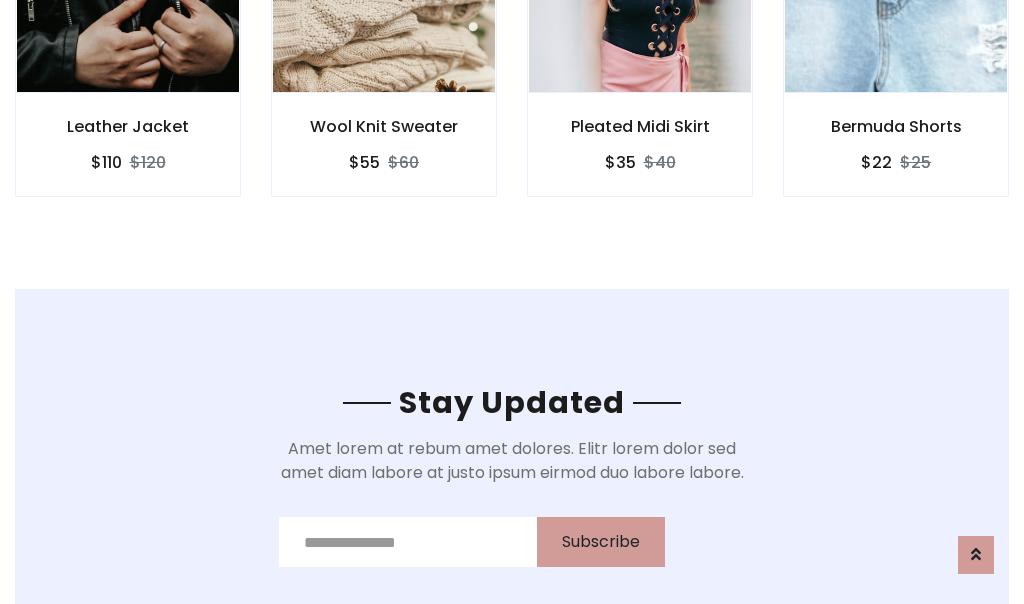 scroll, scrollTop: 3012, scrollLeft: 0, axis: vertical 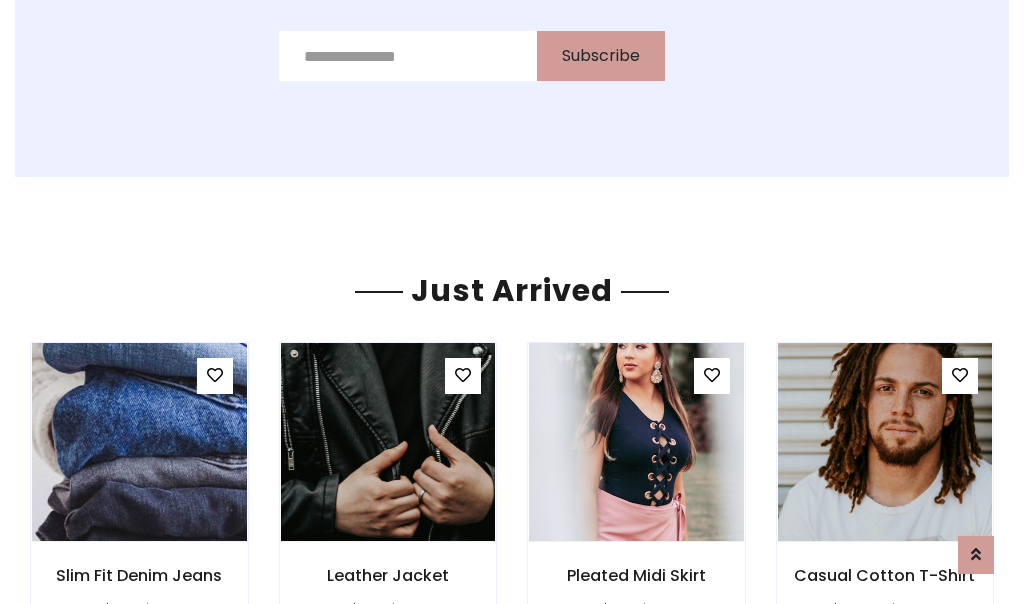 click on "Pleated Midi Skirt
$35
$40" at bounding box center (640, -428) 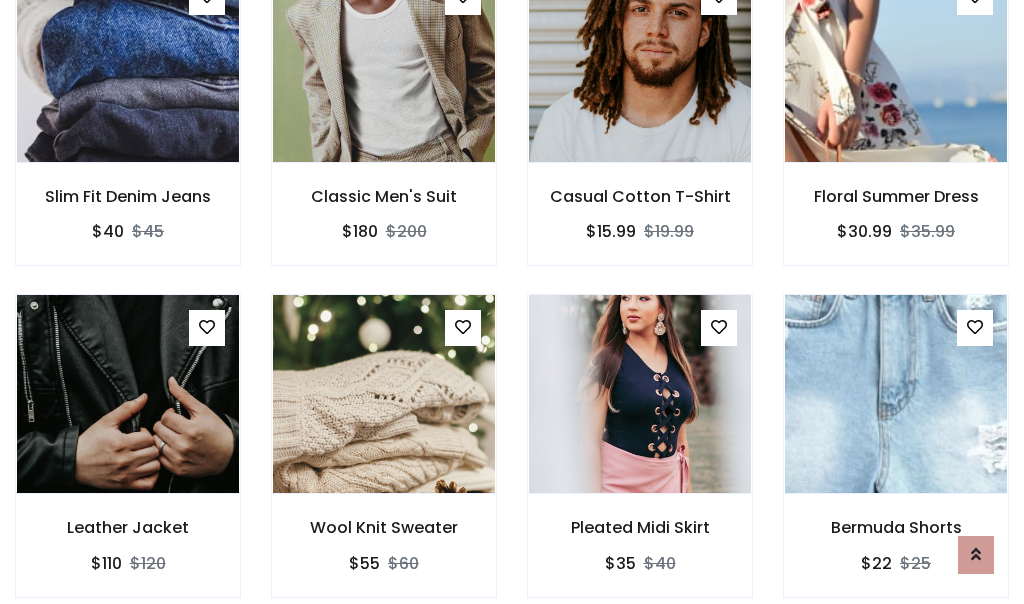click on "Pleated Midi Skirt
$35
$40" at bounding box center [640, 459] 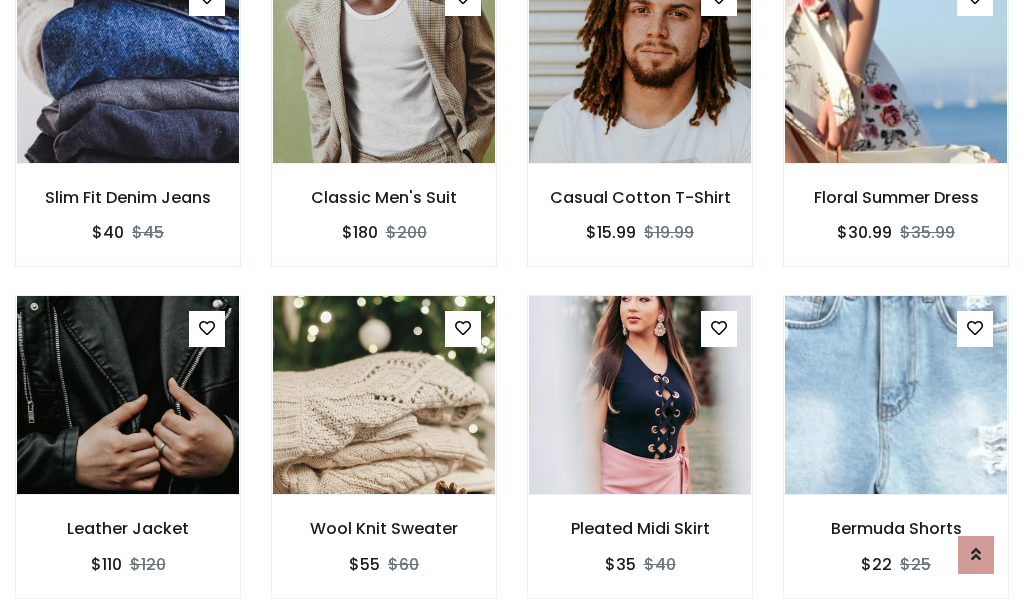 click on "Pleated Midi Skirt
$35
$40" at bounding box center (640, 460) 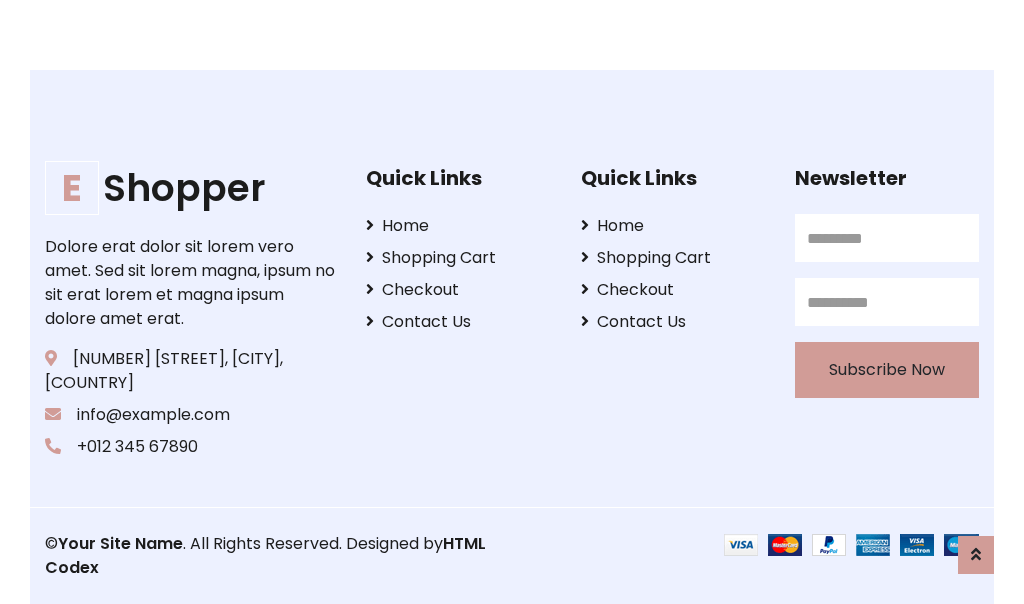 scroll, scrollTop: 3807, scrollLeft: 0, axis: vertical 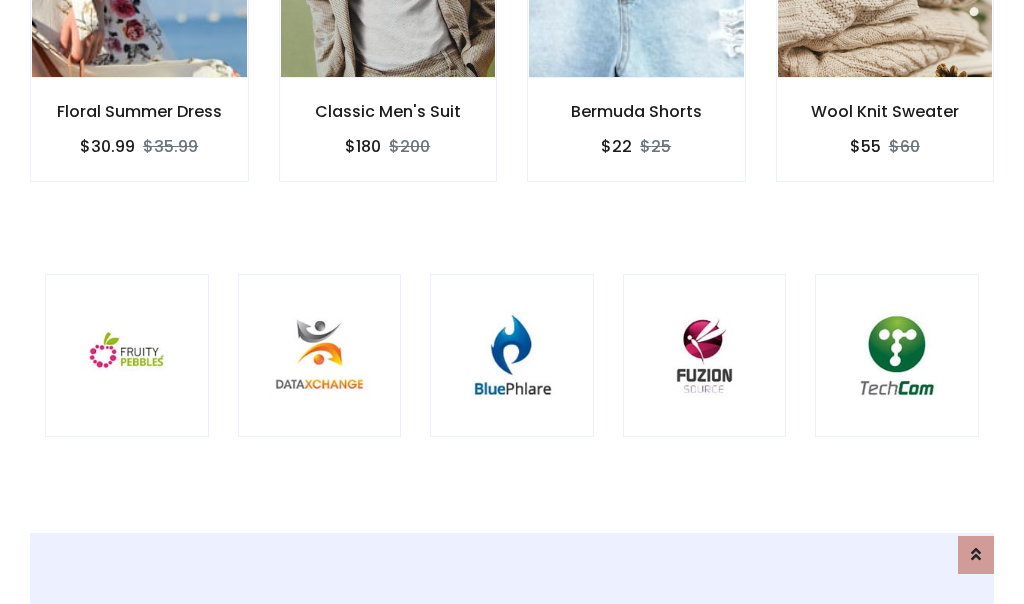click at bounding box center [512, 356] 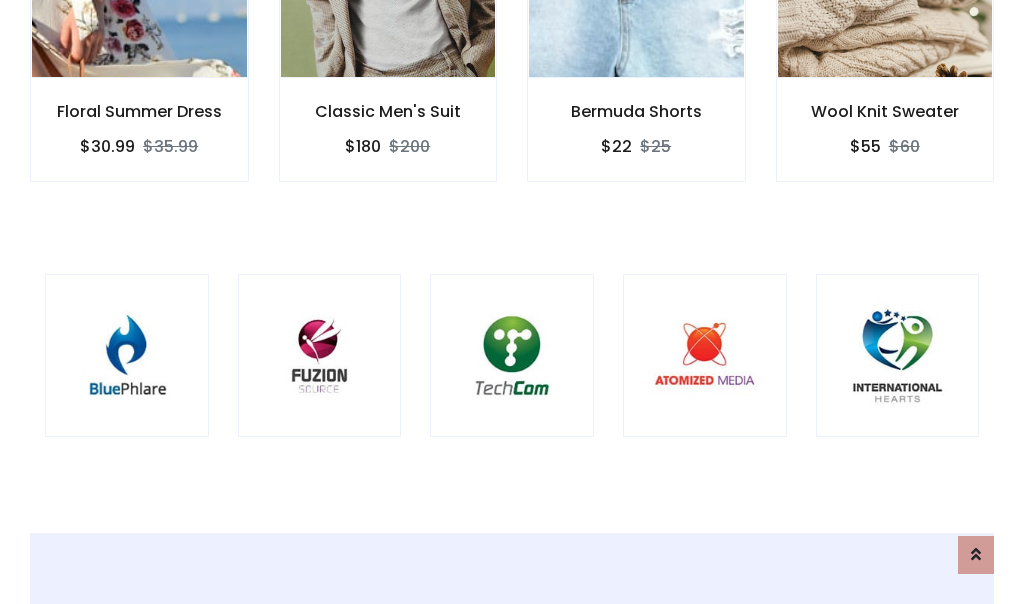 click at bounding box center (512, 356) 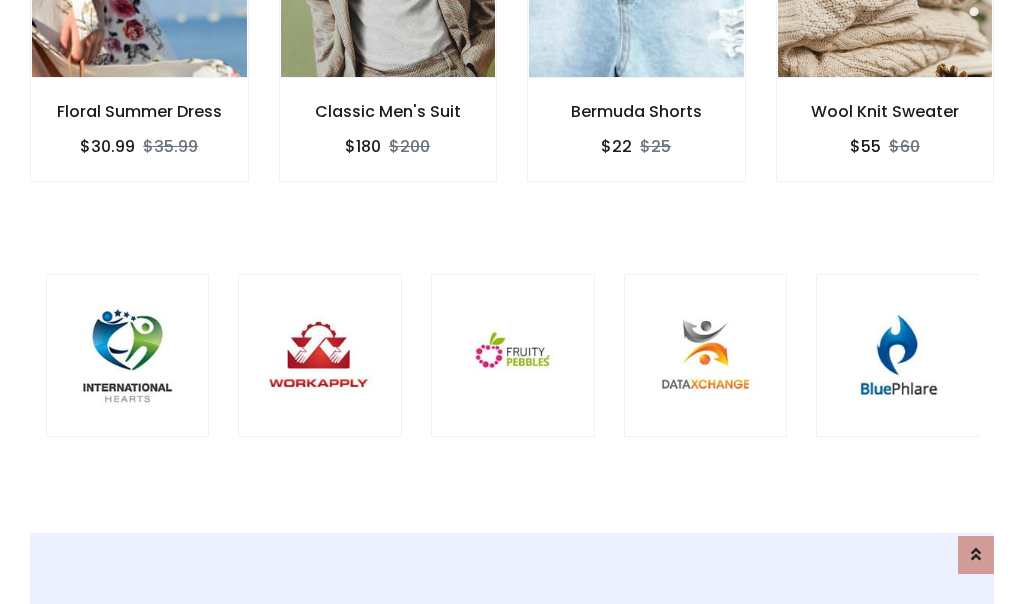 click at bounding box center (513, 356) 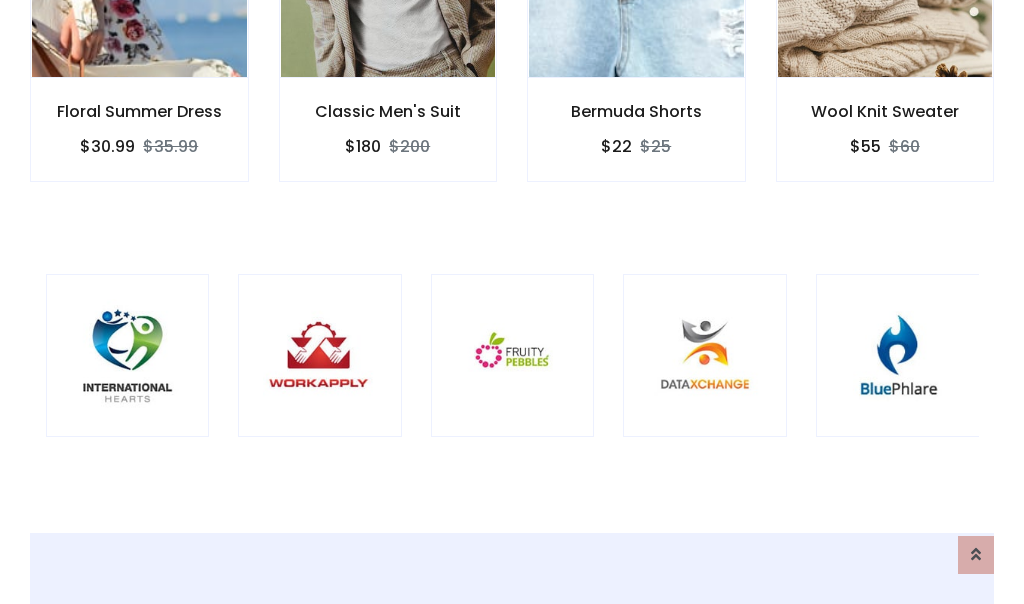 scroll, scrollTop: 0, scrollLeft: 0, axis: both 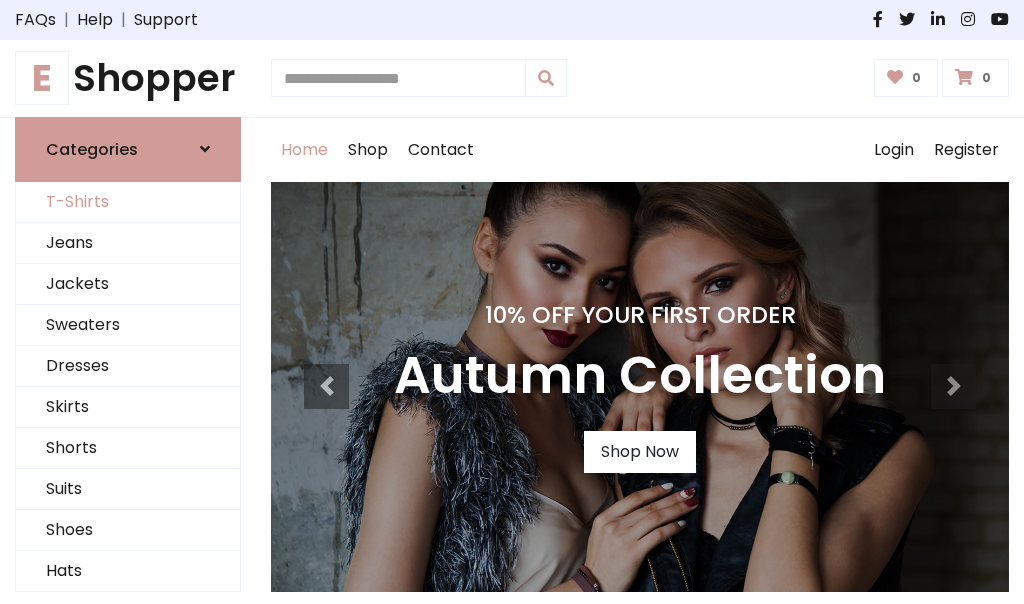click on "T-Shirts" at bounding box center (128, 202) 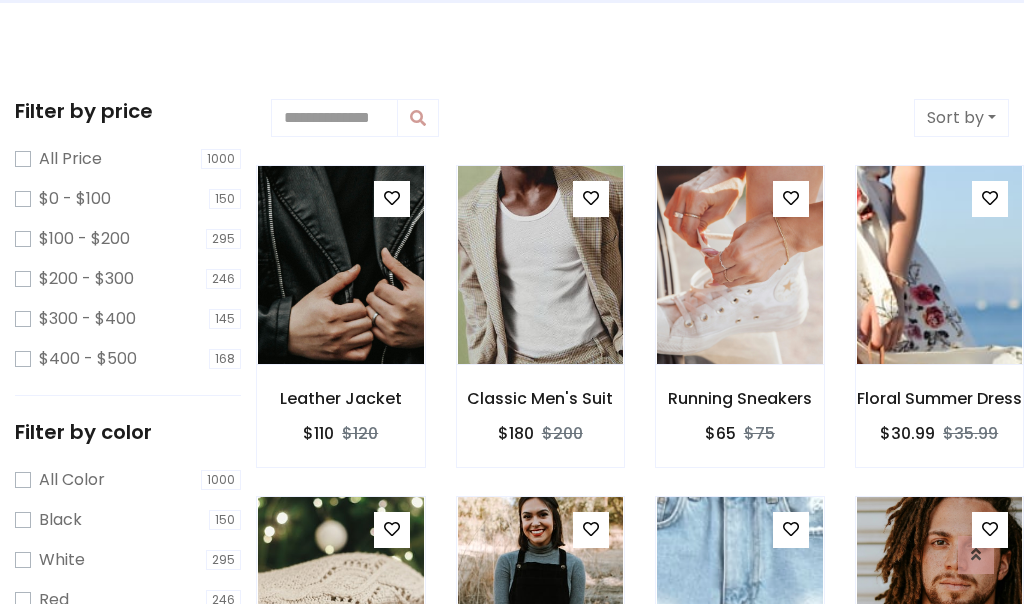 scroll, scrollTop: 0, scrollLeft: 0, axis: both 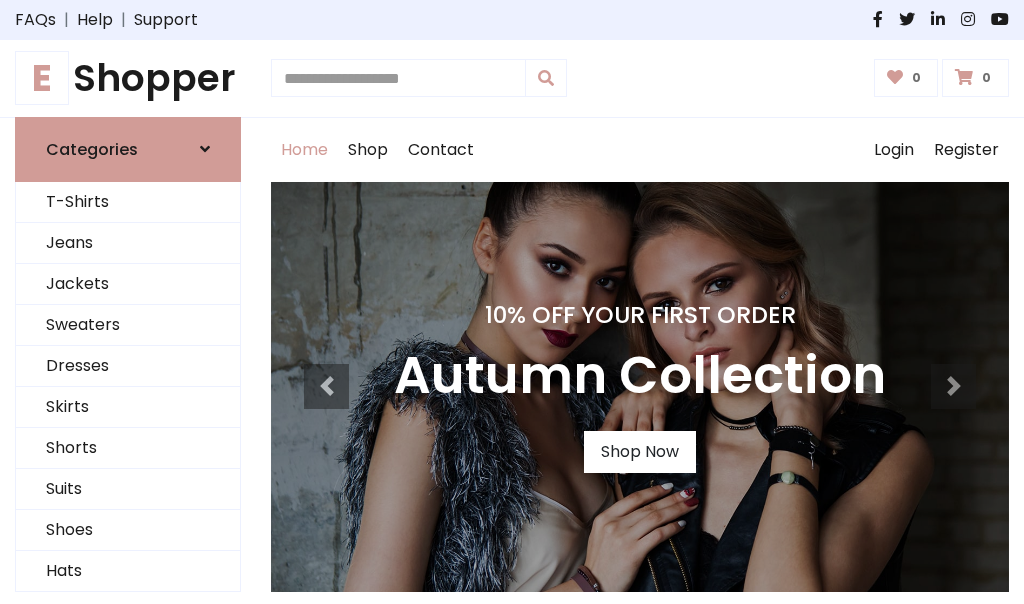 click on "E Shopper" at bounding box center [128, 78] 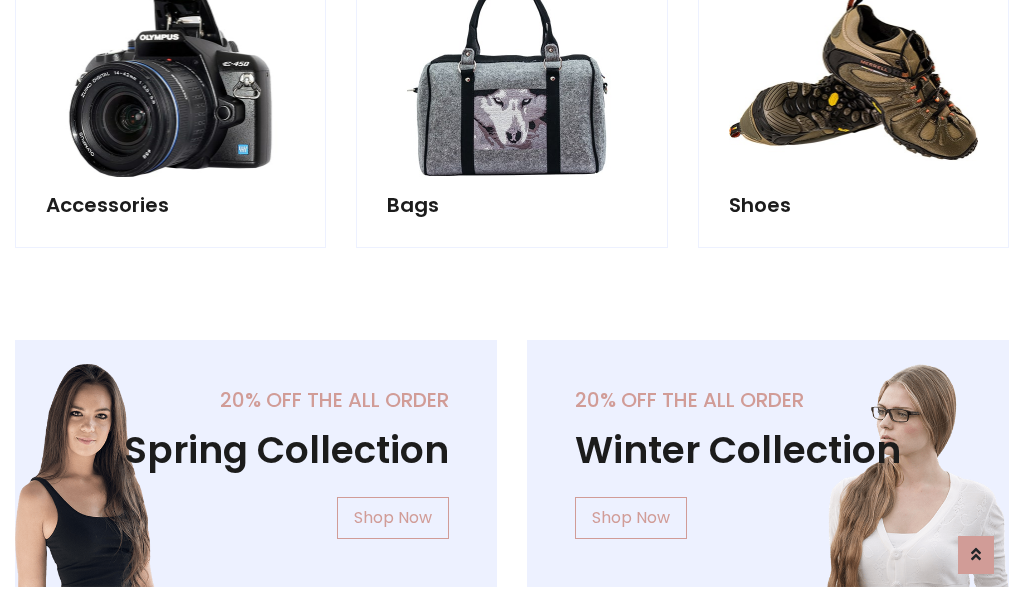 scroll, scrollTop: 1943, scrollLeft: 0, axis: vertical 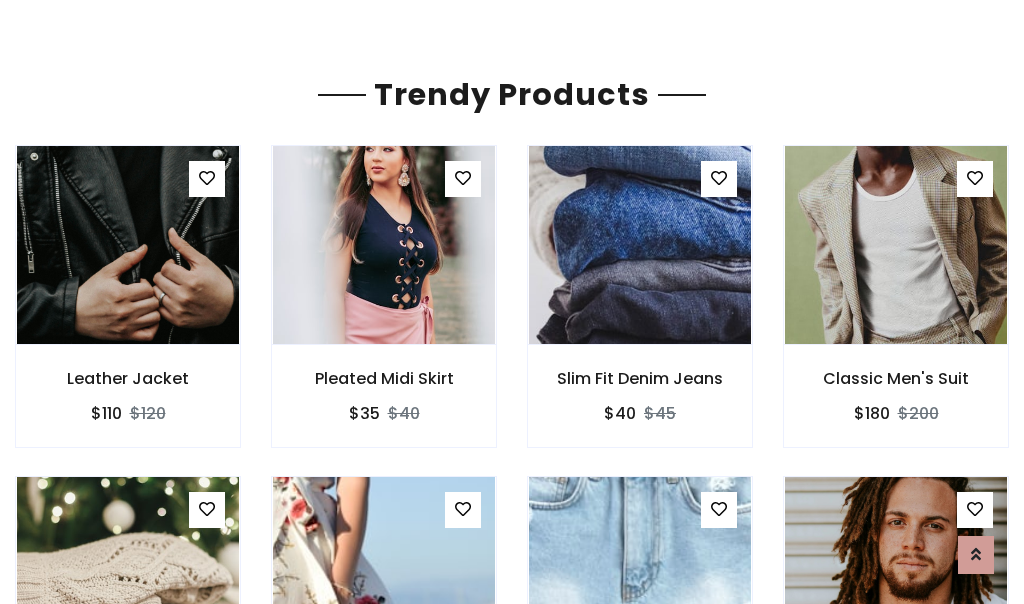 click on "Shop" at bounding box center [368, -1793] 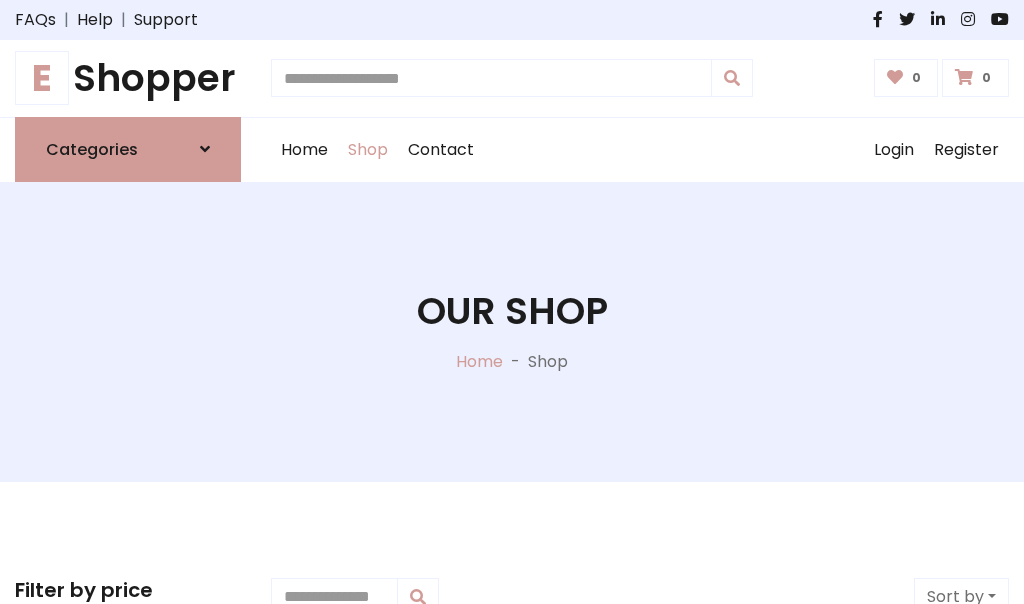 scroll, scrollTop: 0, scrollLeft: 0, axis: both 